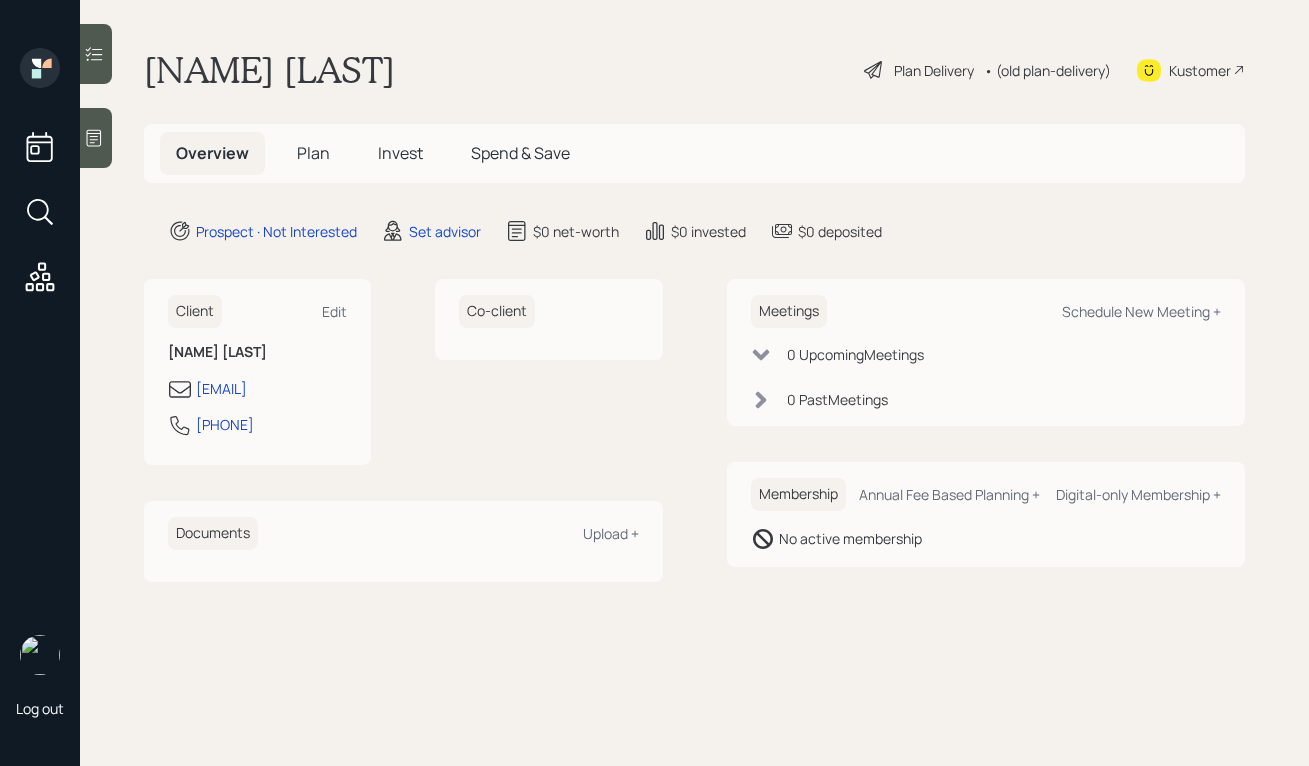 scroll, scrollTop: 0, scrollLeft: 0, axis: both 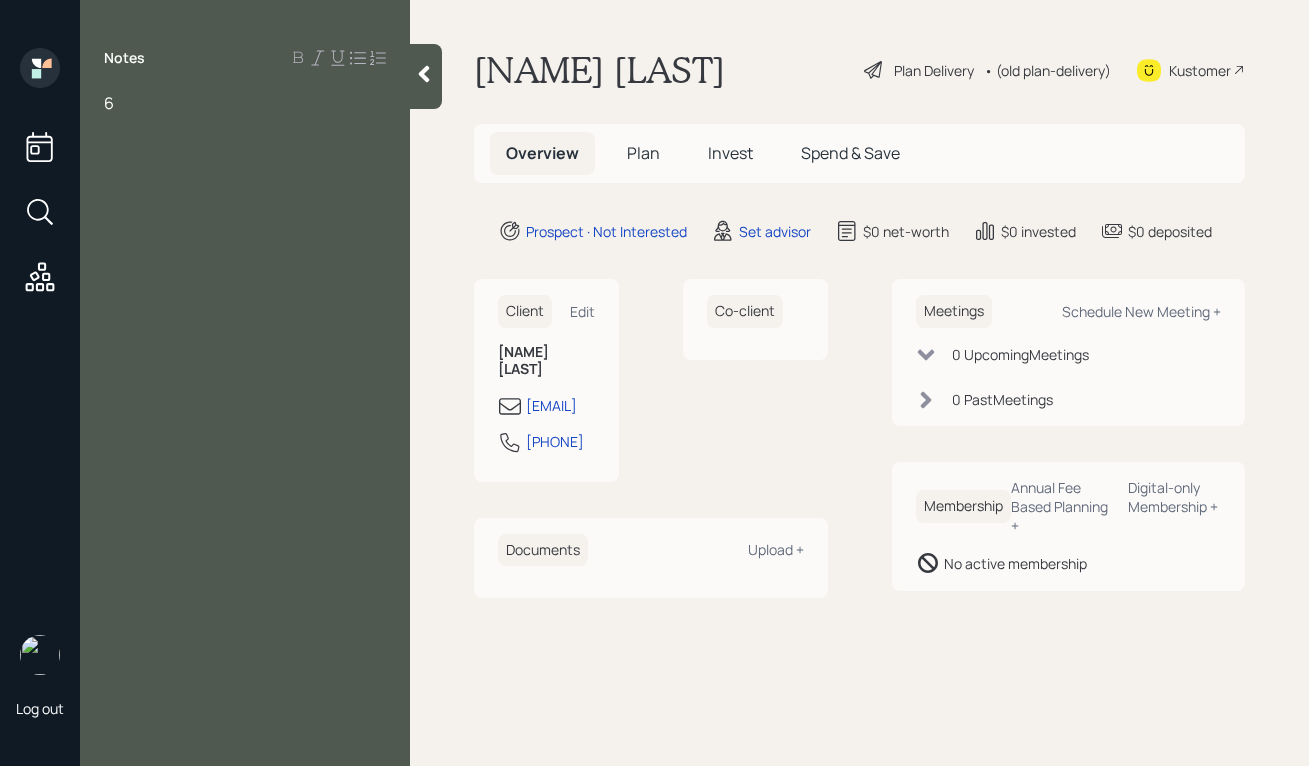 type 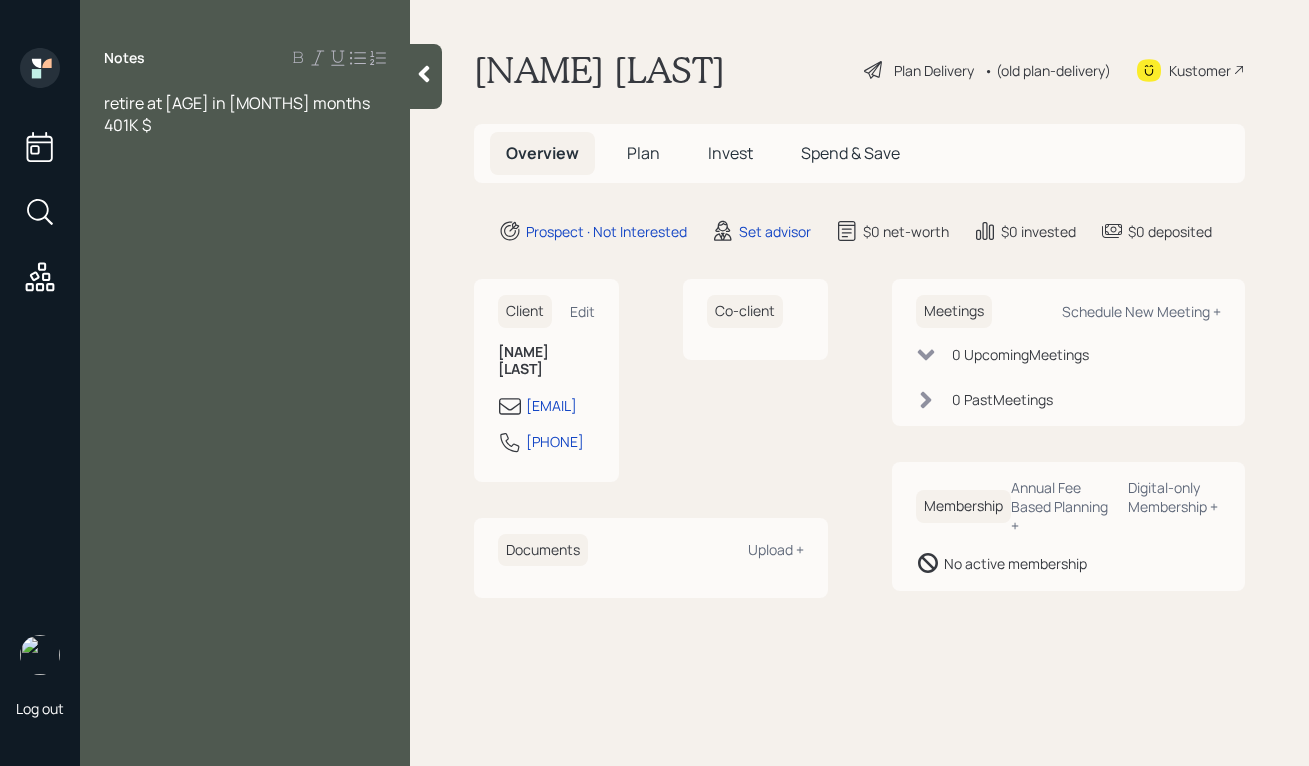 click on "401K $" at bounding box center [127, 125] 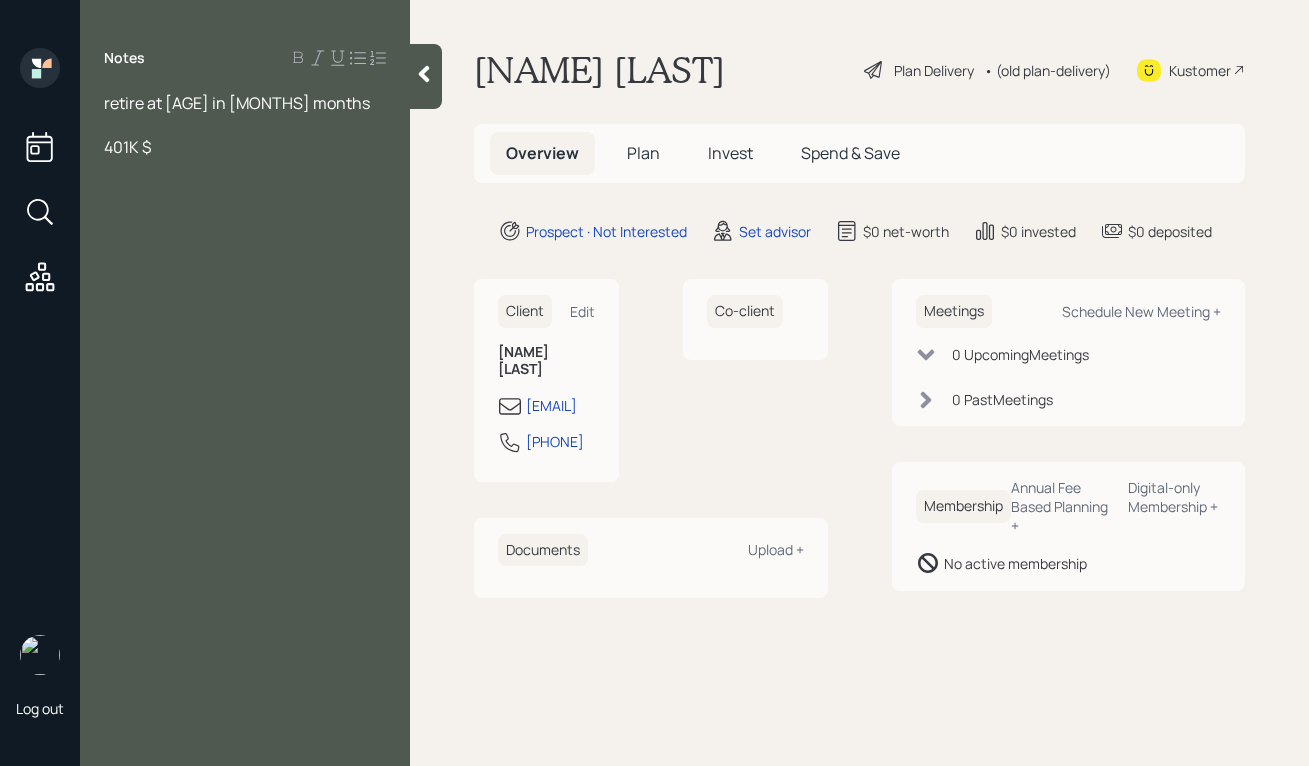 click at bounding box center [245, 125] 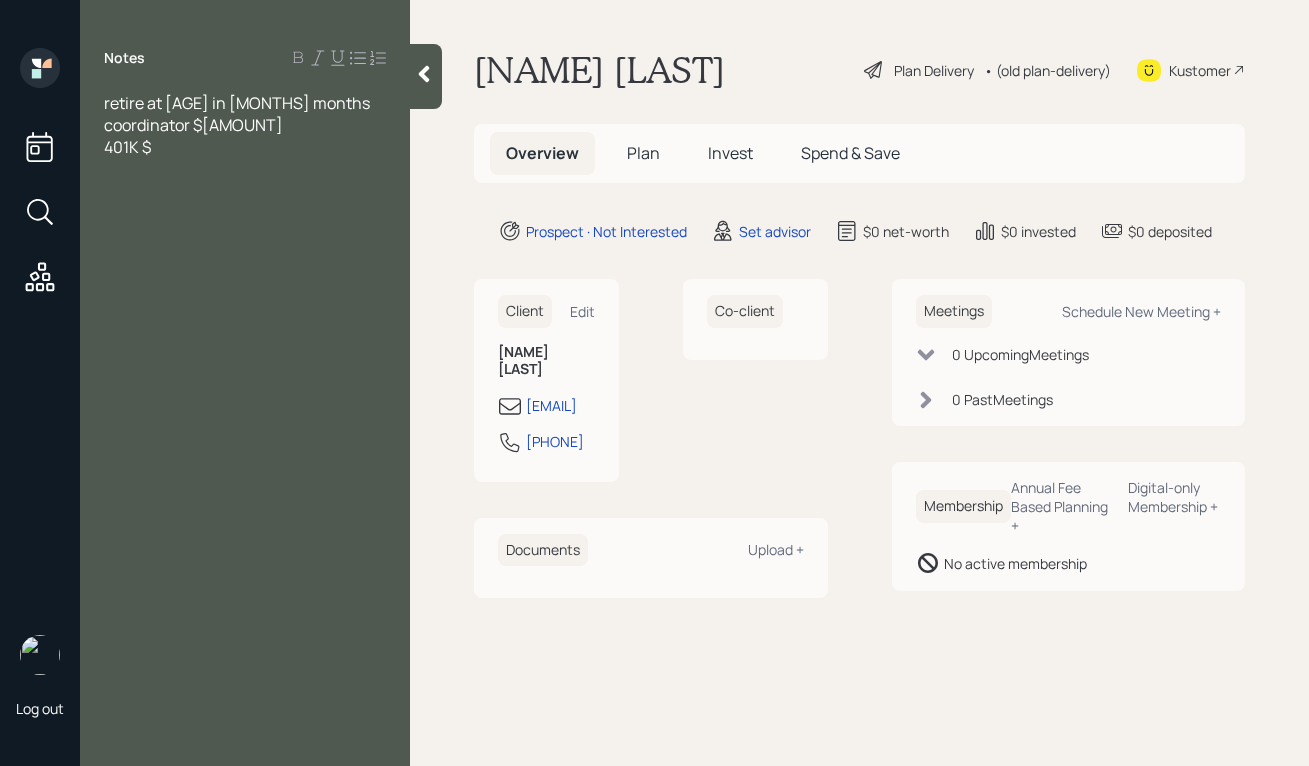 click on "401K $" at bounding box center (245, 147) 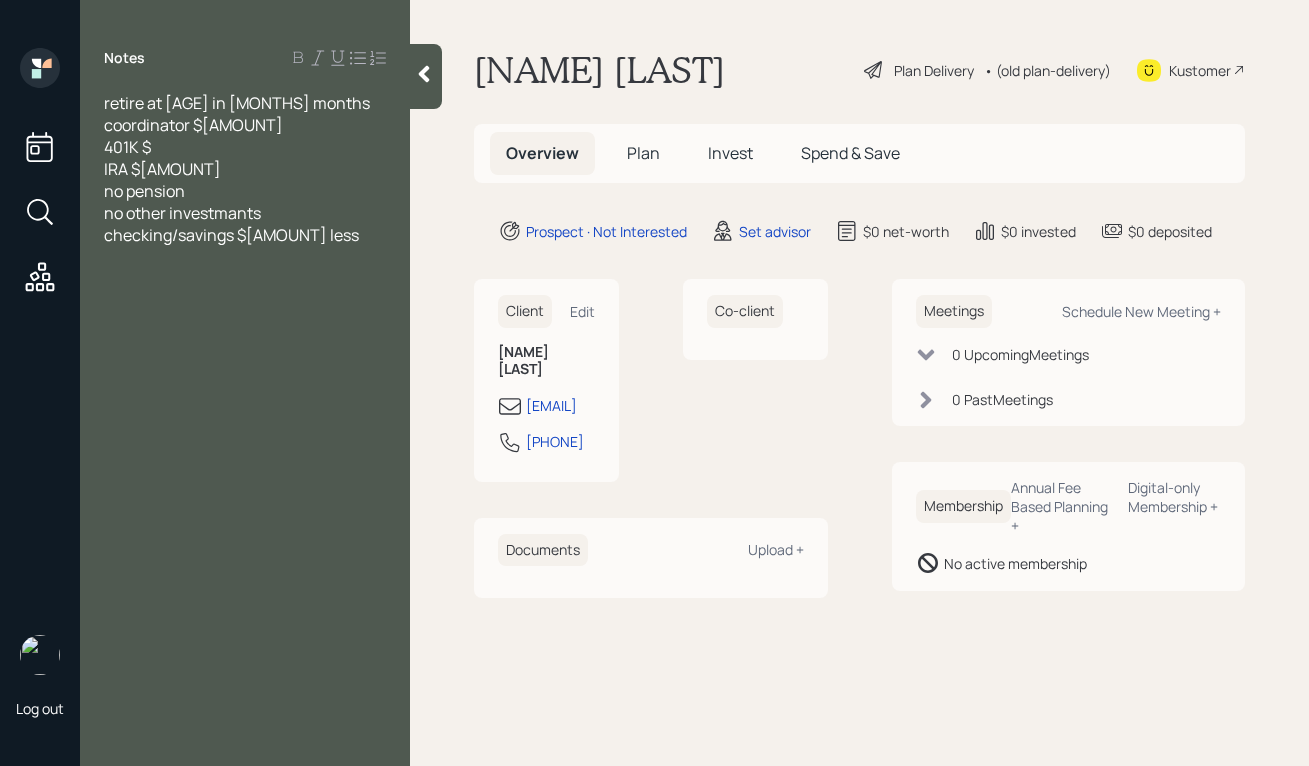 click on "retire at [AGE] in [MONTHS] months" at bounding box center [237, 103] 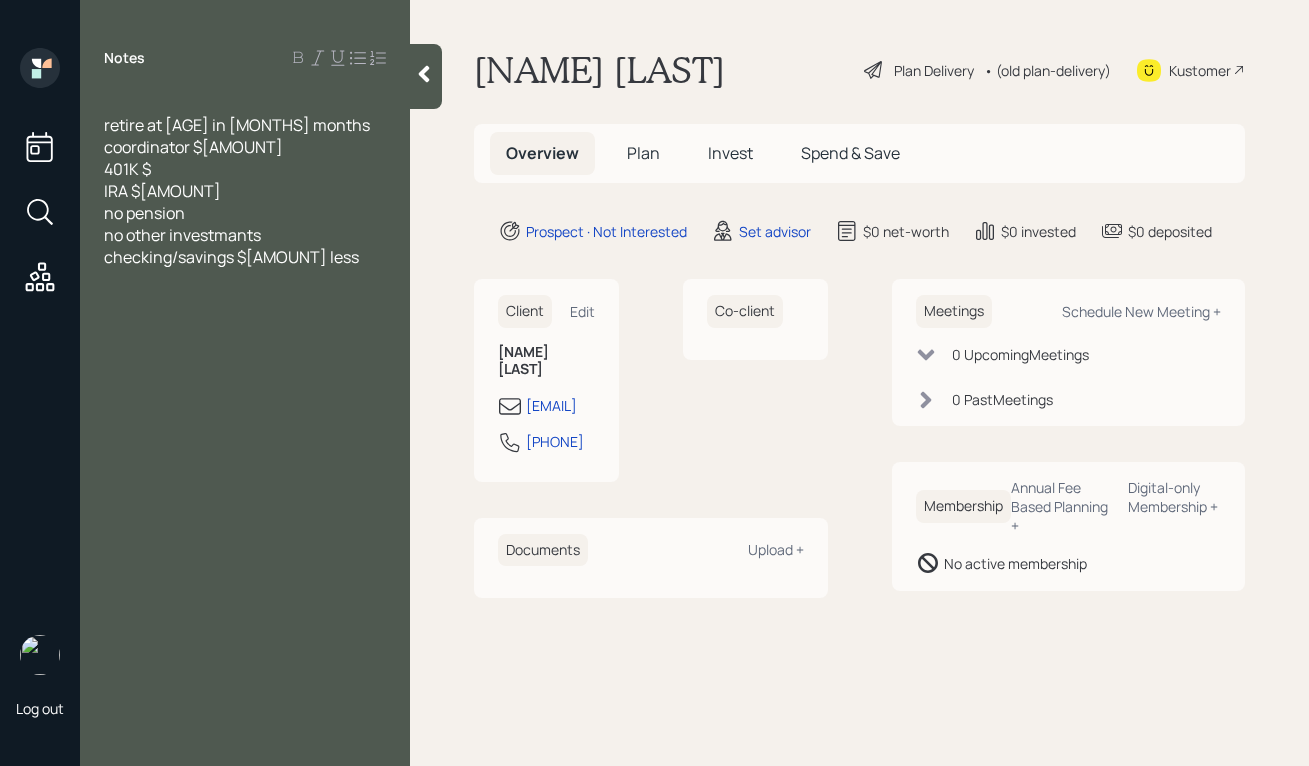 click on "Notes retire at [AGE] in [MONTHS] months  coordinator $[AMOUNT]  401K $[AMOUNT]  IRA $[AMOUNT]  no pension  no other investmants checking/savings $[AMOUNT] less" at bounding box center [245, 395] 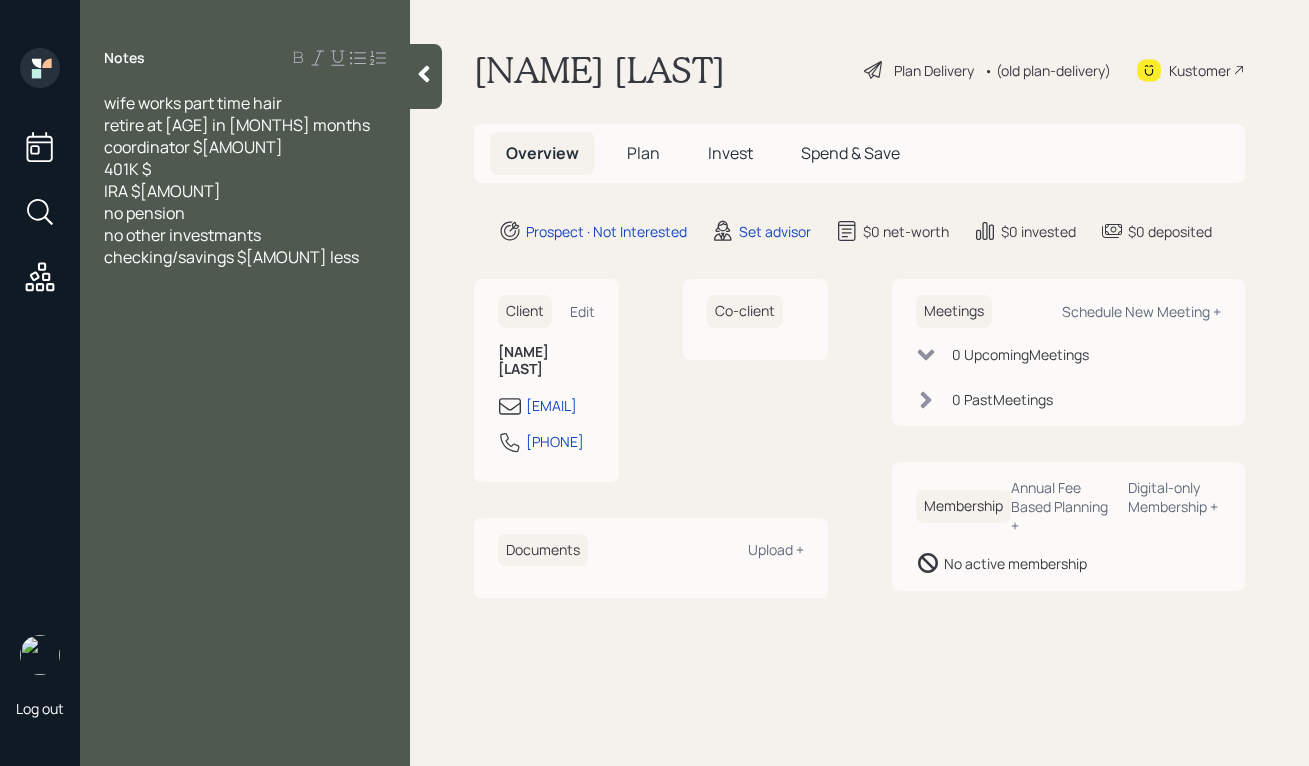 click on "wife works part time hair" at bounding box center [245, 103] 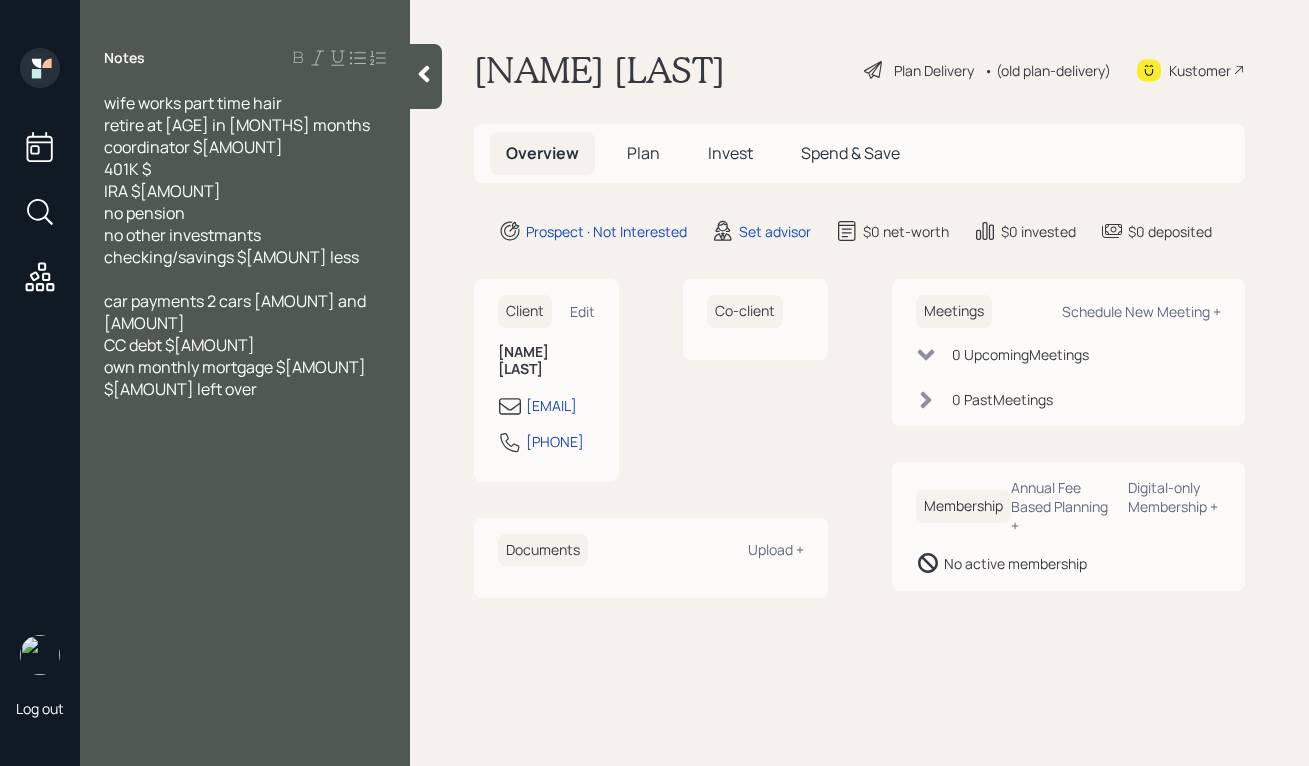 click on "car payments 2 cars [AMOUNT] and [AMOUNT]" at bounding box center [236, 312] 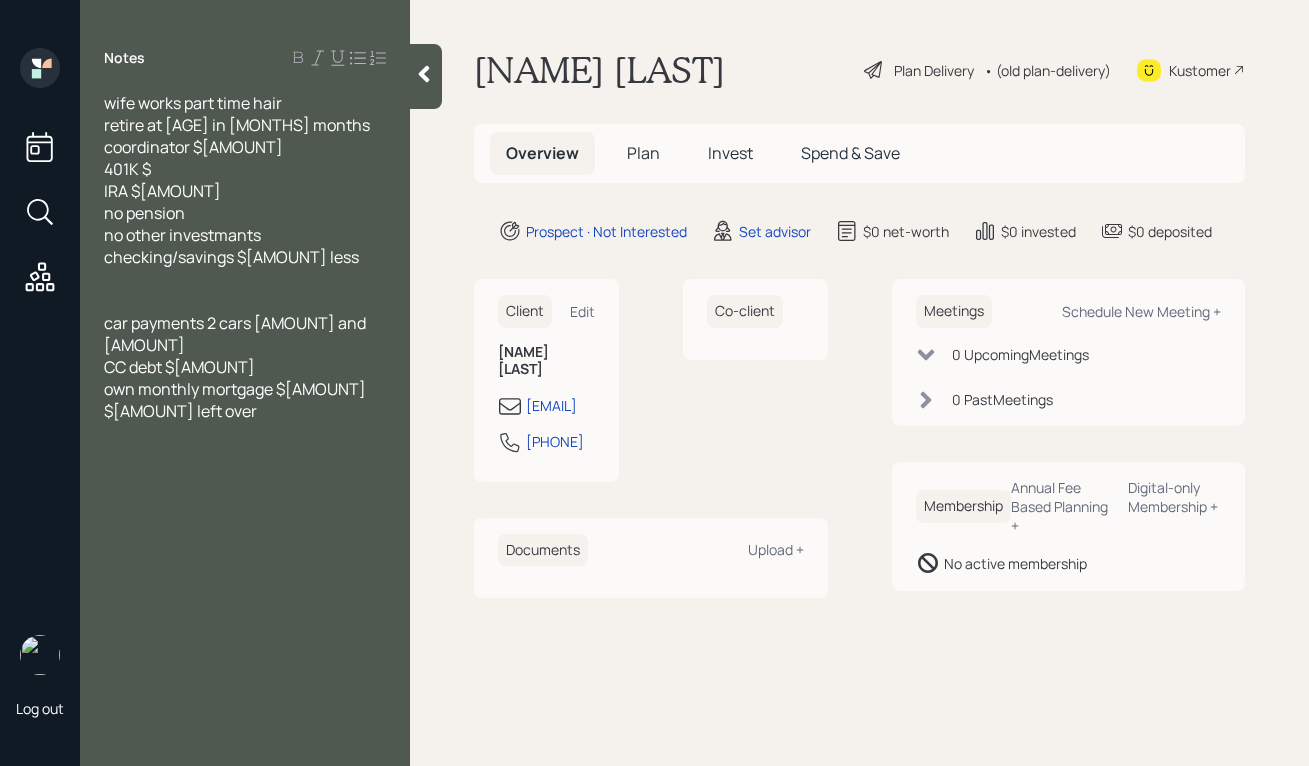 click on "checking/savings $[AMOUNT] less" at bounding box center [245, 257] 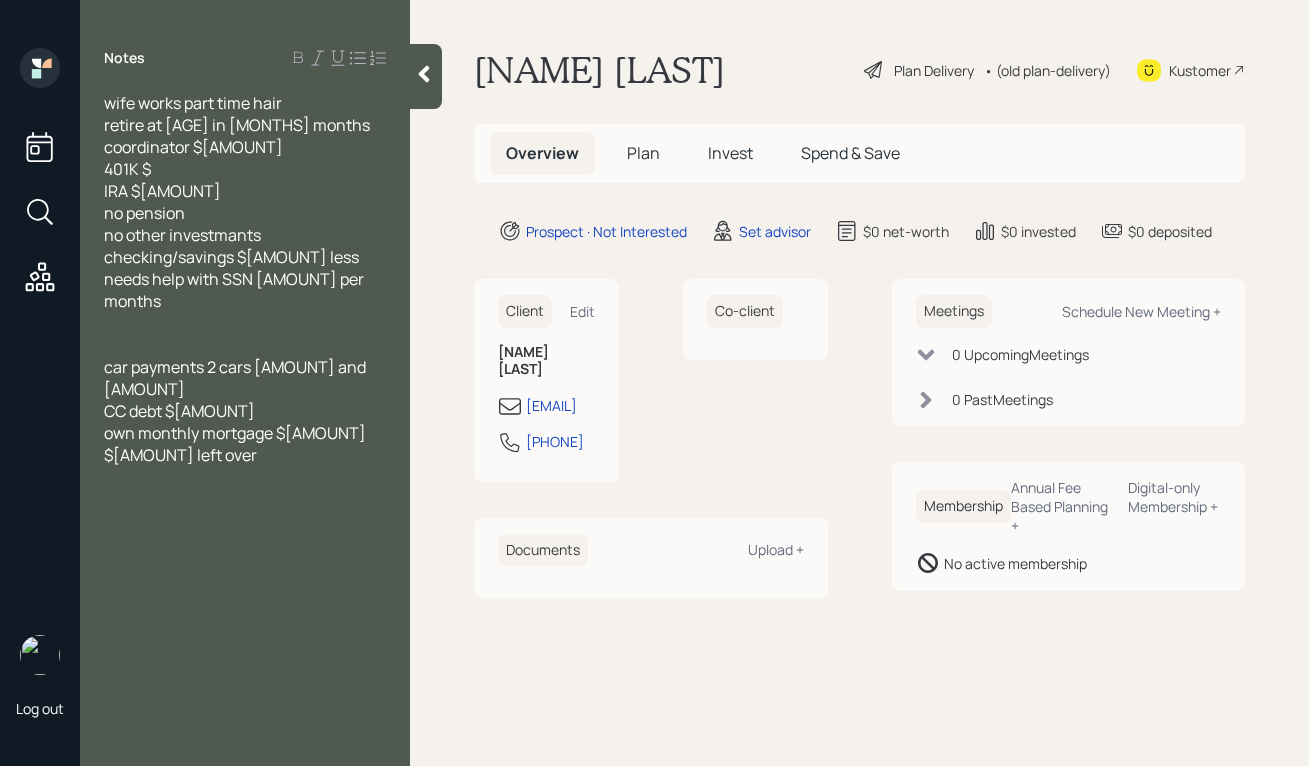 click on "wife works part time hair" at bounding box center (245, 103) 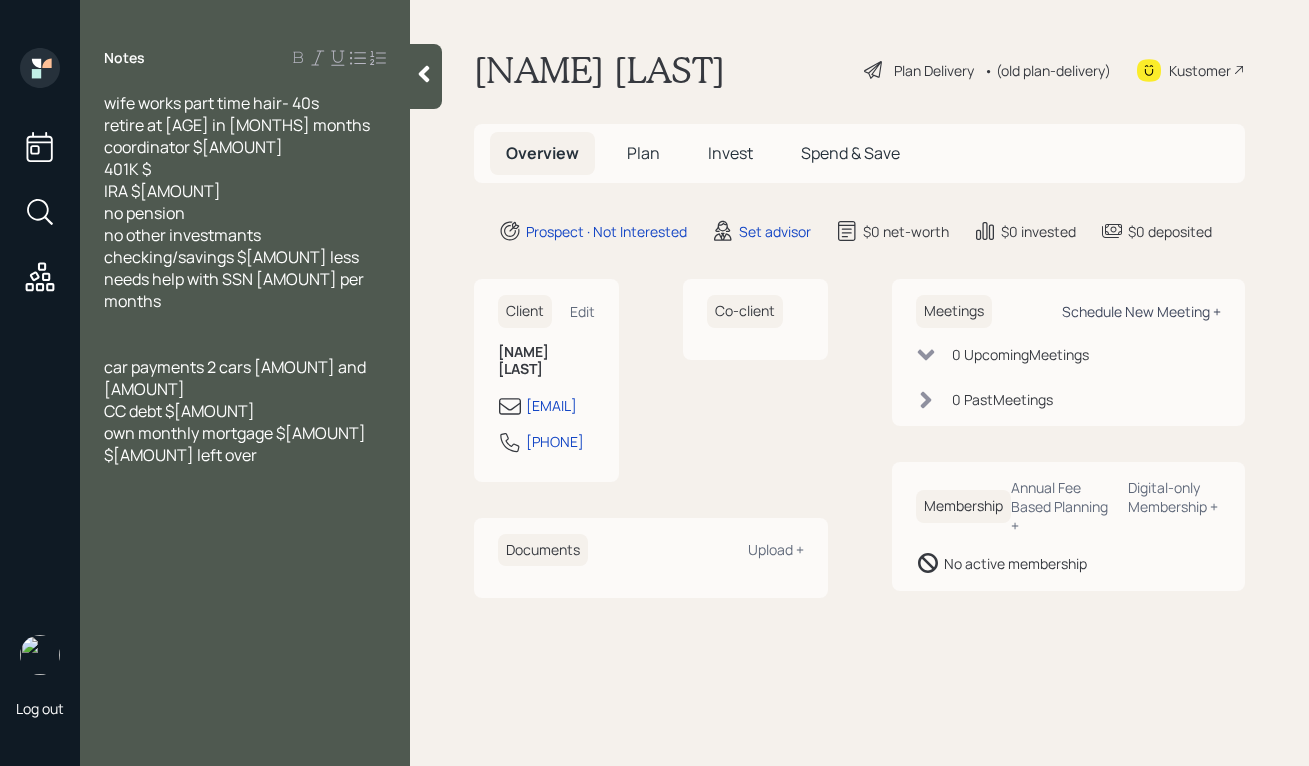 click on "Schedule New Meeting +" at bounding box center (1141, 311) 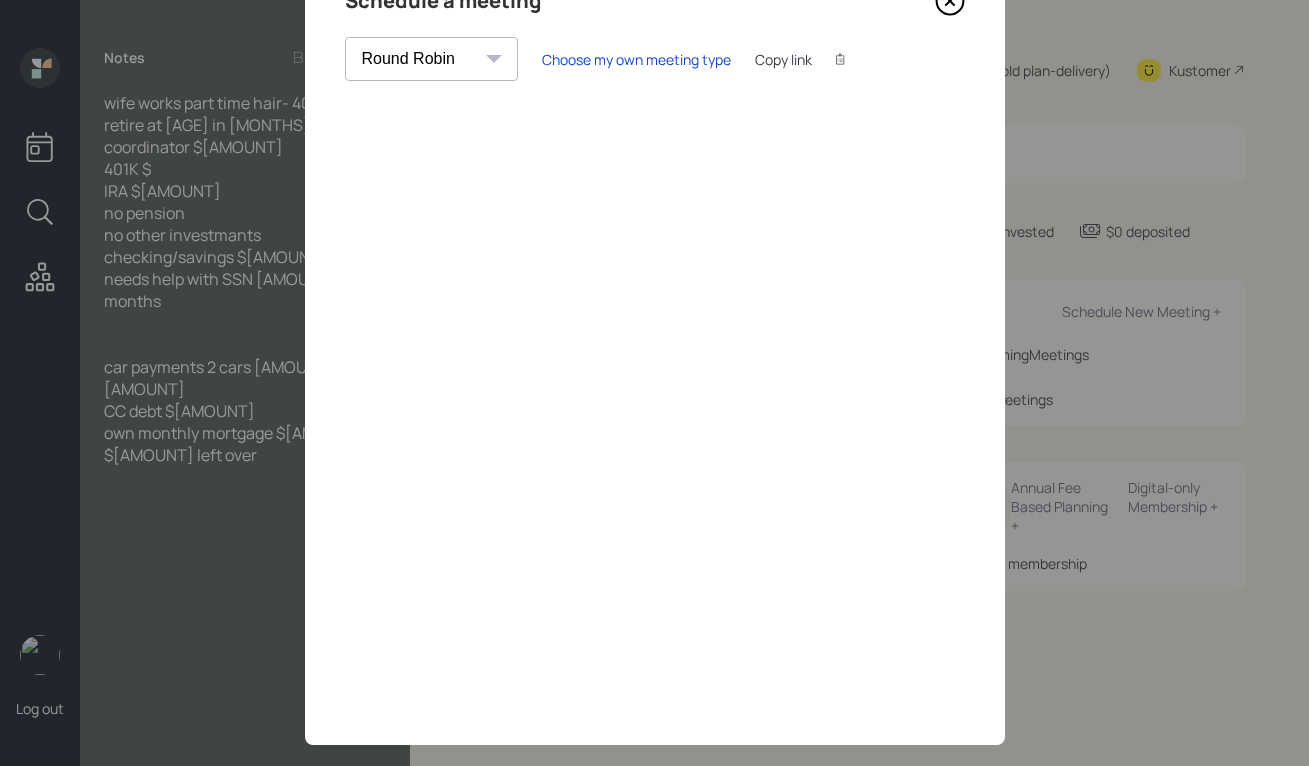 scroll, scrollTop: 0, scrollLeft: 0, axis: both 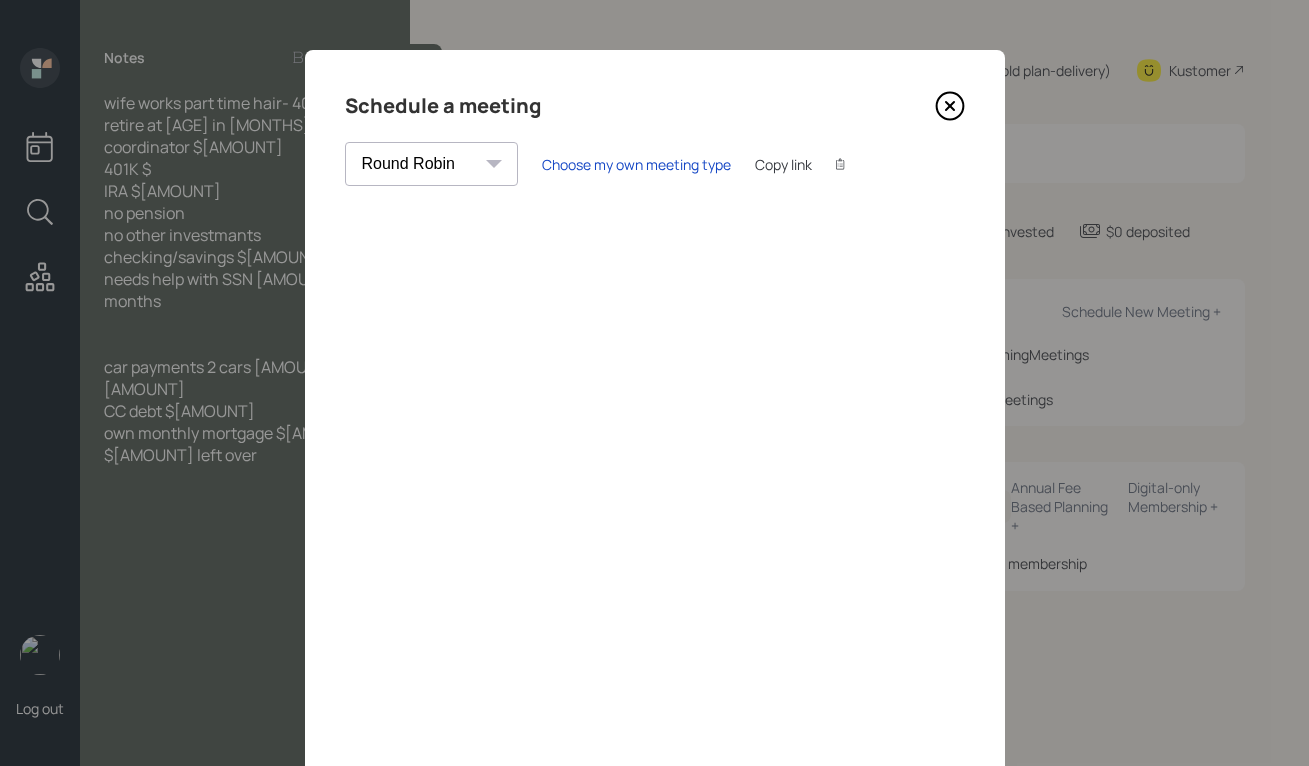 click 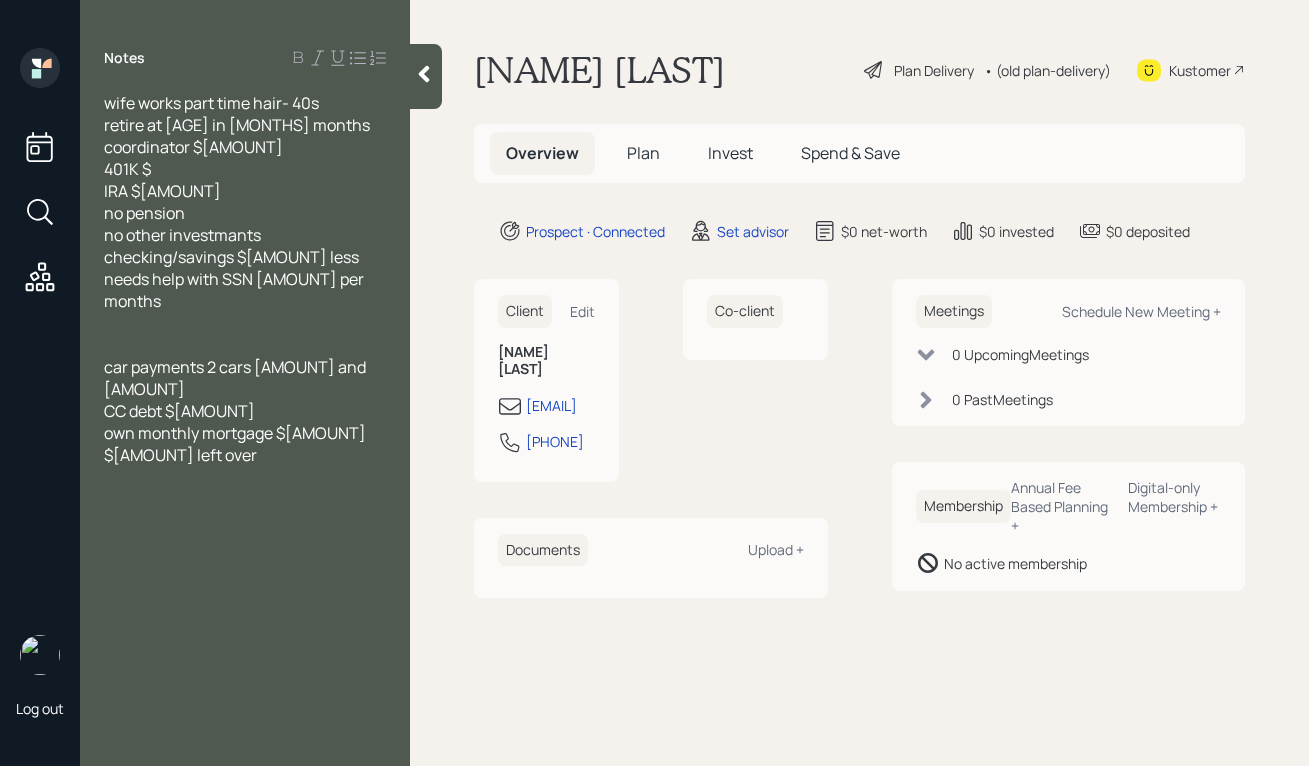 drag, startPoint x: 331, startPoint y: 102, endPoint x: 99, endPoint y: 95, distance: 232.10558 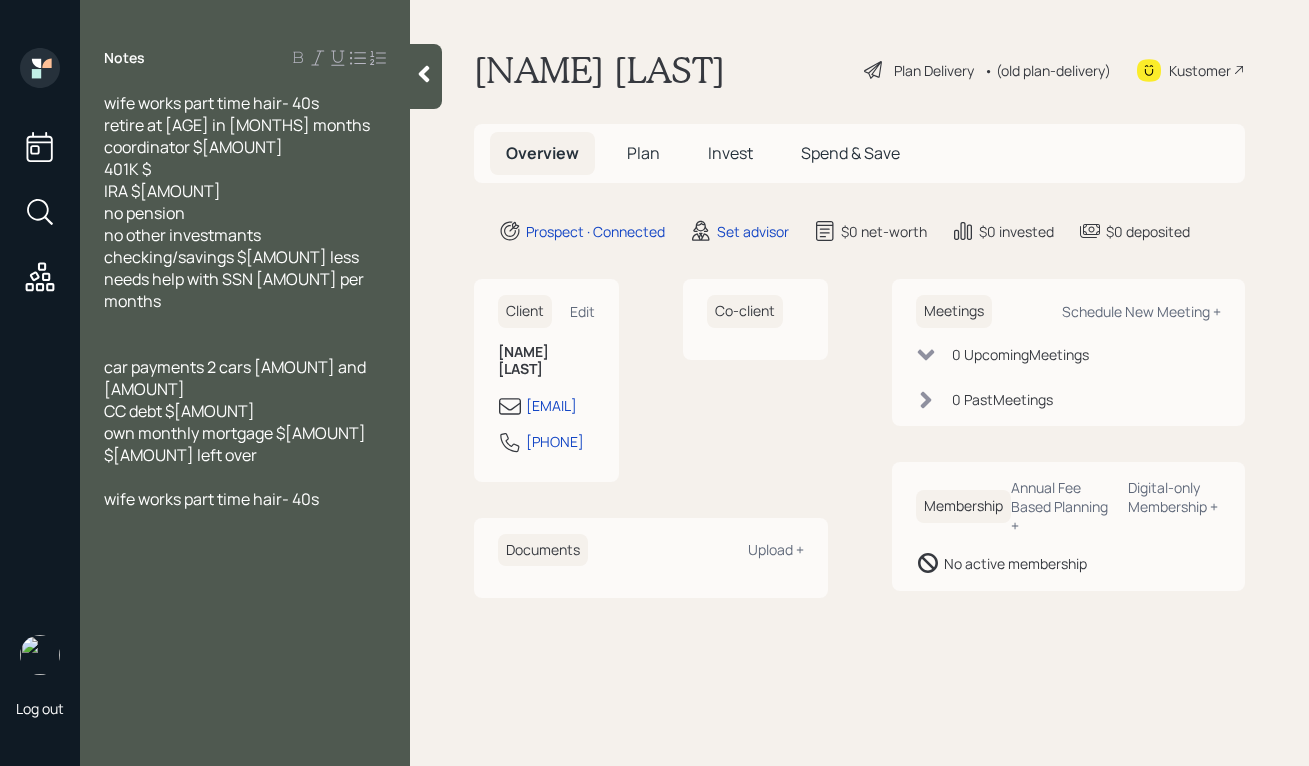 drag, startPoint x: 327, startPoint y: 105, endPoint x: 90, endPoint y: 90, distance: 237.47421 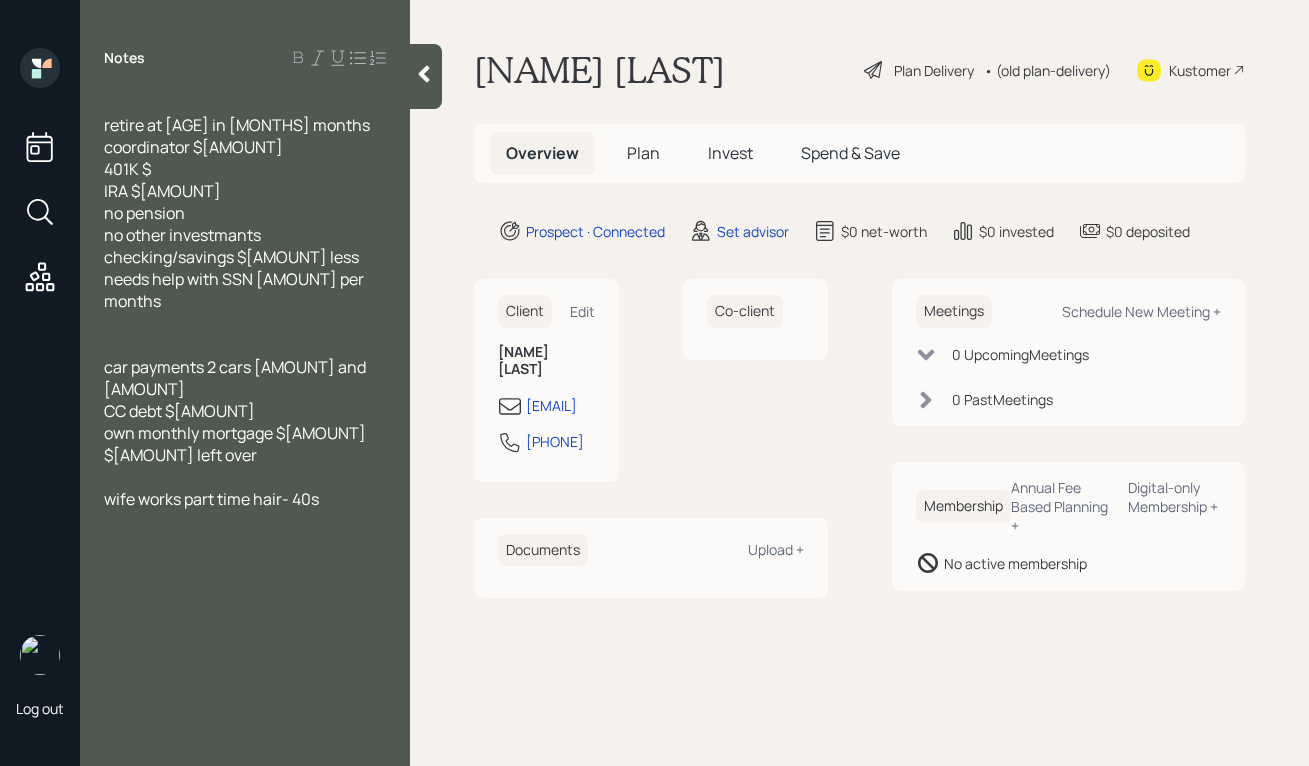 click on "retire at [AGE] in [MONTHS] months" at bounding box center [237, 125] 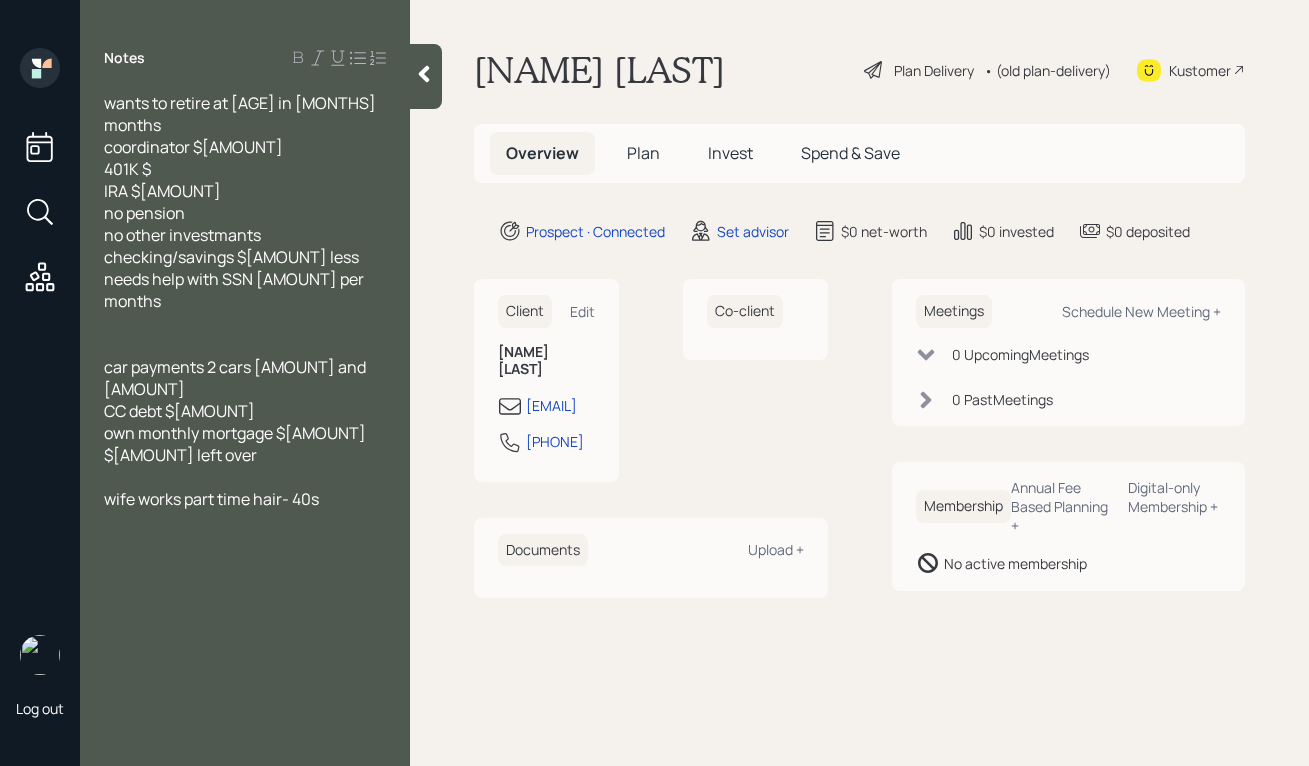 click on "wants to retire at [AGE] in [MONTHS] months  coordinator $[AMOUNT]  401K $[AMOUNT]  IRA $[AMOUNT]  no pension  no other investmants checking/savings $[AMOUNT] less needs help with [SSN] $[AMOUNT] per months  car payments 2 cars $[AMOUNT] and $[AMOUNT]  CC debt $[AMOUNT]  own monthly mortgage $[AMOUNT] $[AMOUNT] left over  wife works part time hair- 40s" at bounding box center (245, 301) 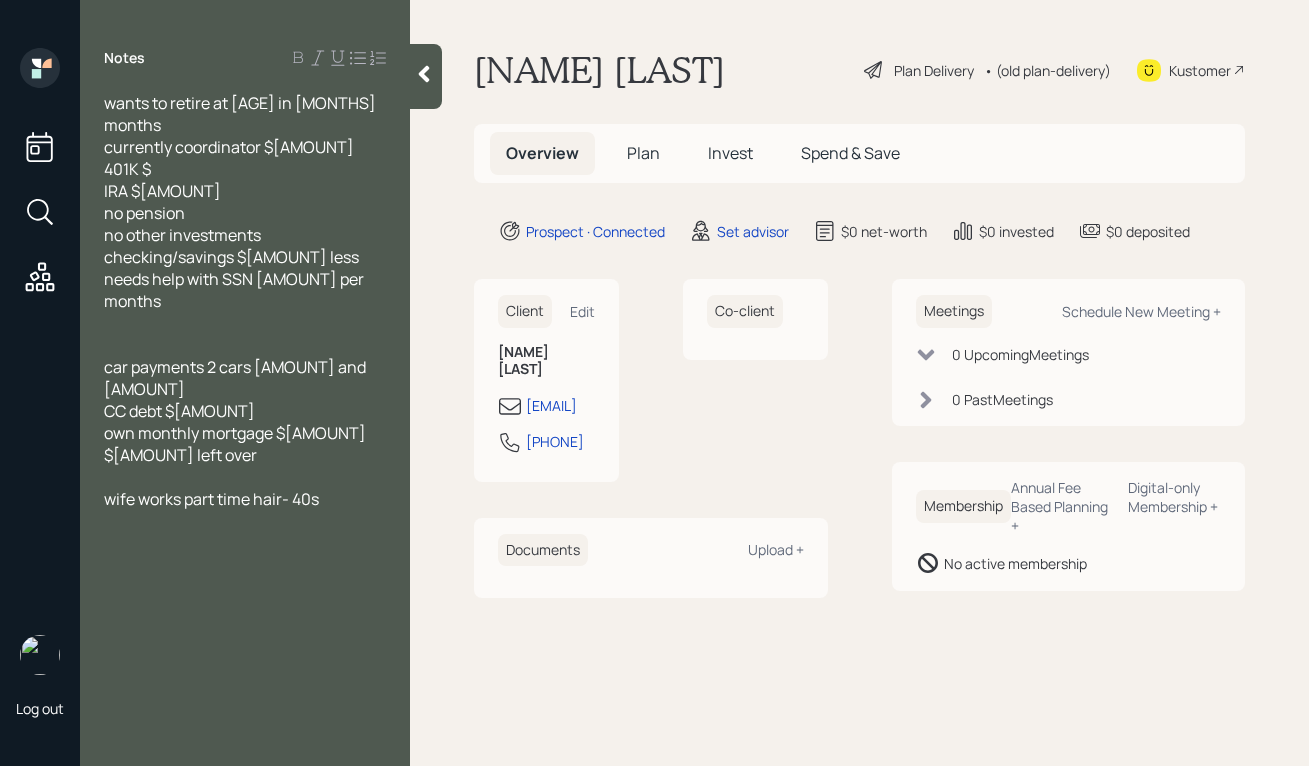 click on "needs help with SSN [AMOUNT] per months" at bounding box center [235, 290] 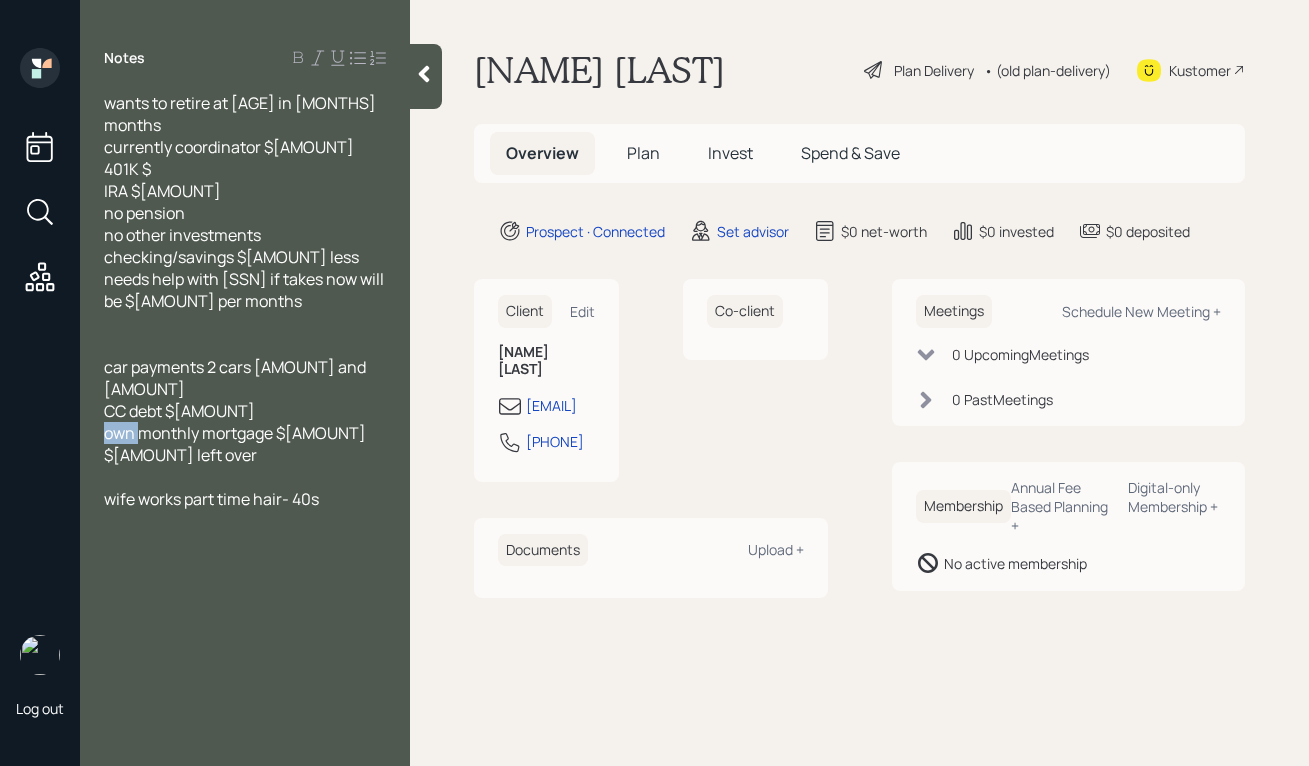 drag, startPoint x: 138, startPoint y: 391, endPoint x: 51, endPoint y: 391, distance: 87 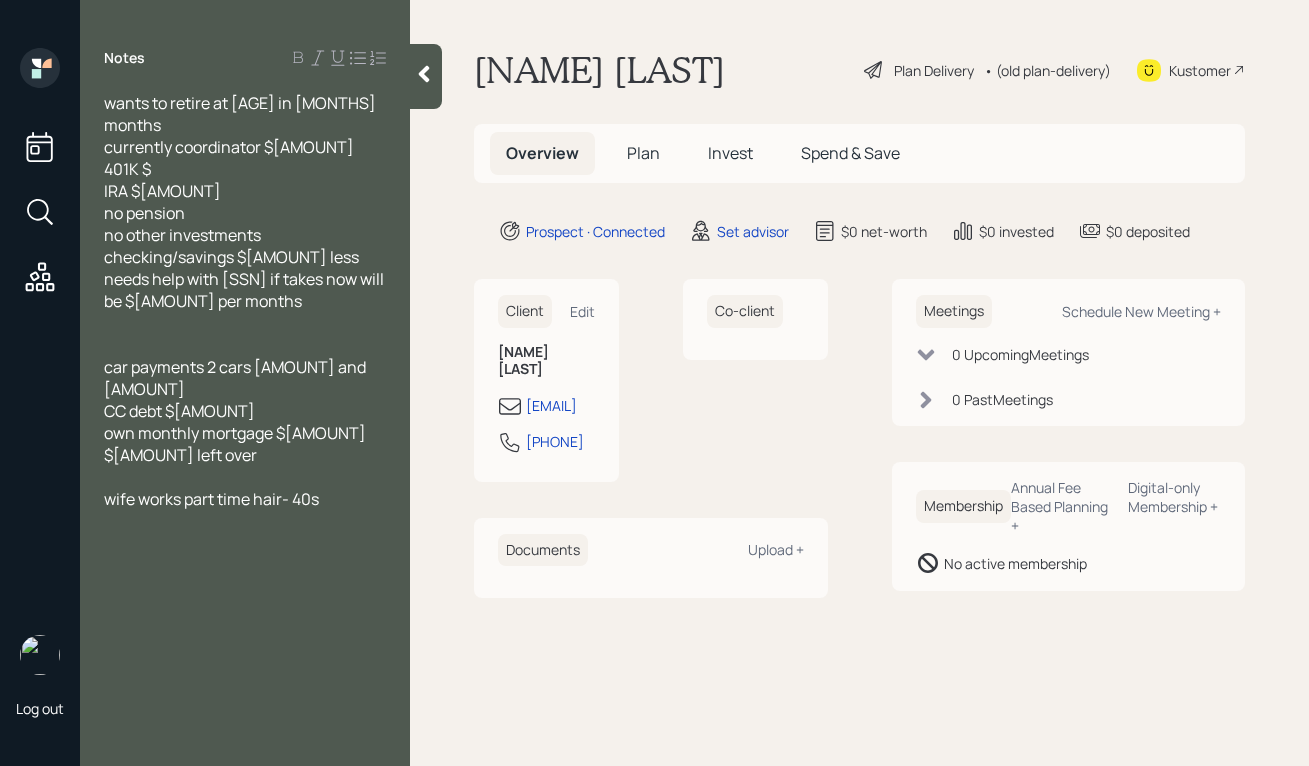 click on "wife works part time hair- 40s" at bounding box center (211, 499) 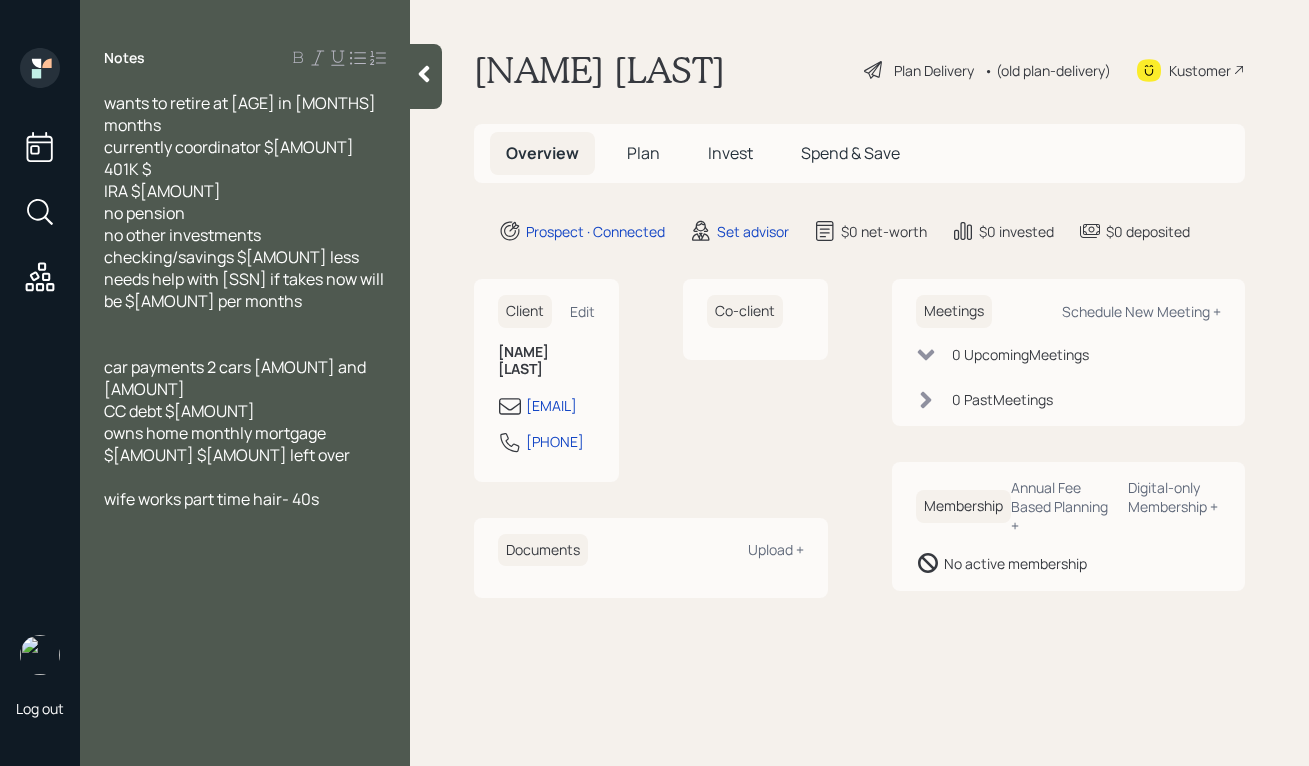 click on "owns home monthly mortgage $[AMOUNT] $[AMOUNT] left over" at bounding box center [245, 444] 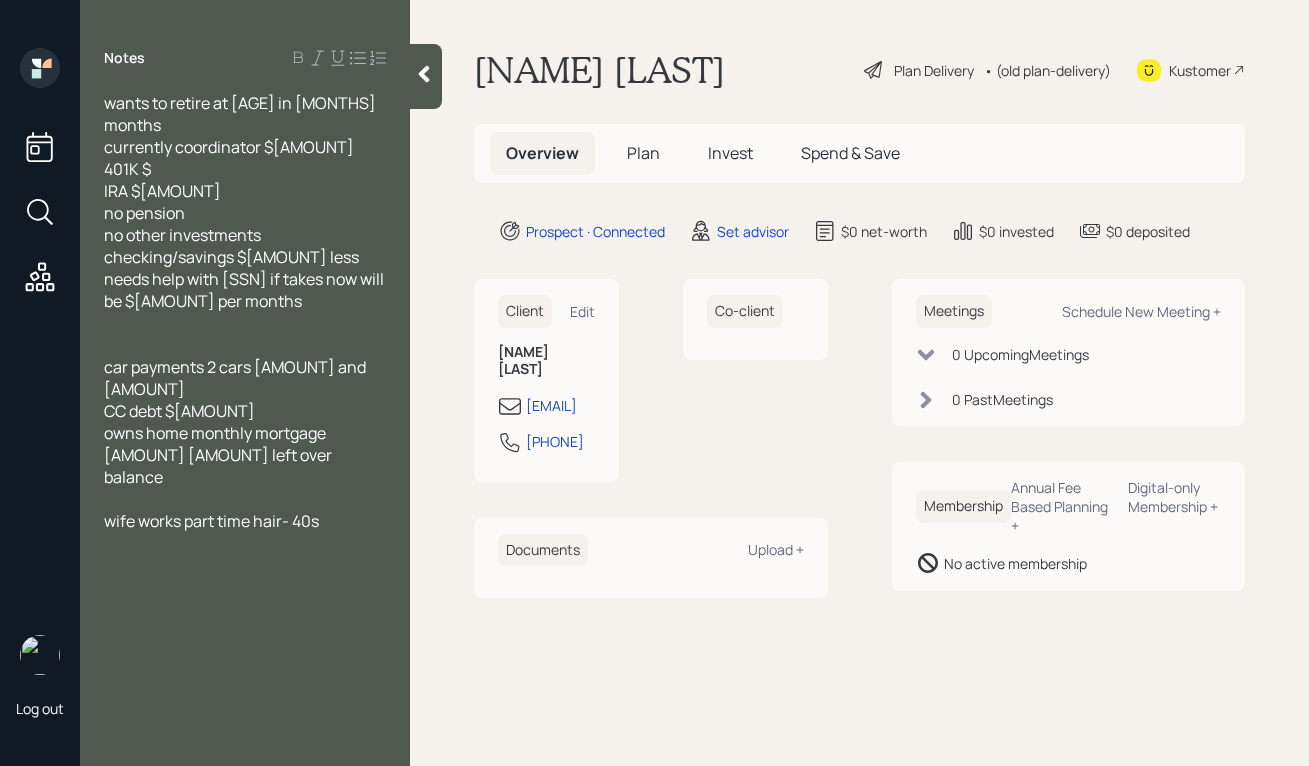 click on "wife works part time hair- 40s" at bounding box center (245, 521) 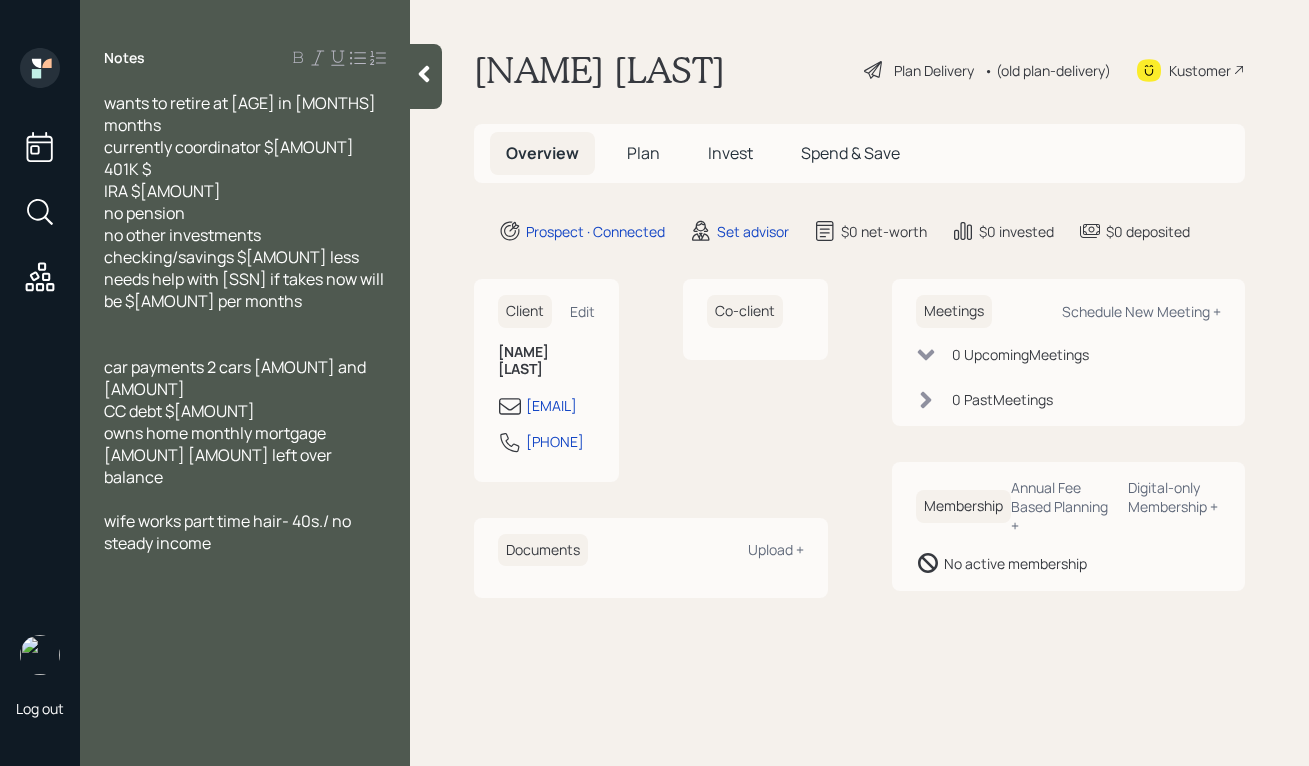 click on "wife works part time hair- 40s./ no steady income" at bounding box center [229, 532] 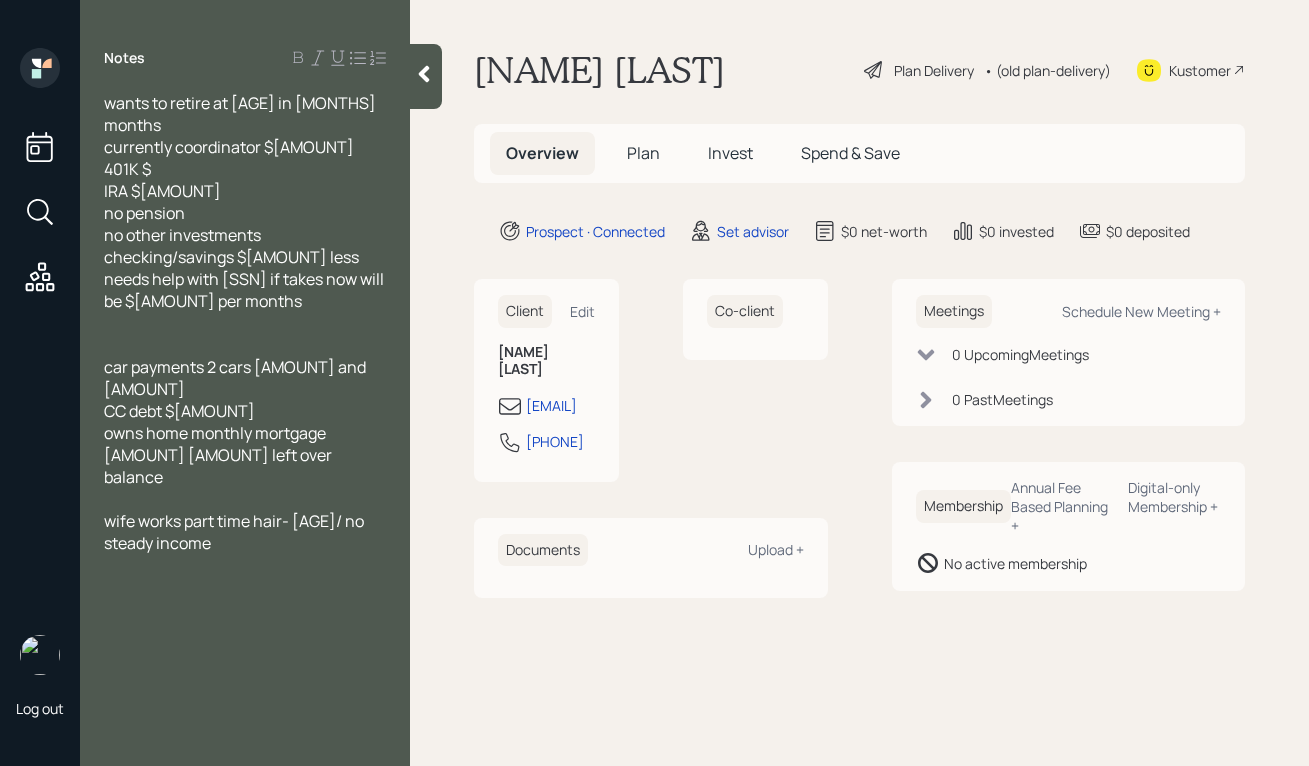 click on "wife works part time hair- [AGE]/ no steady income" at bounding box center (245, 532) 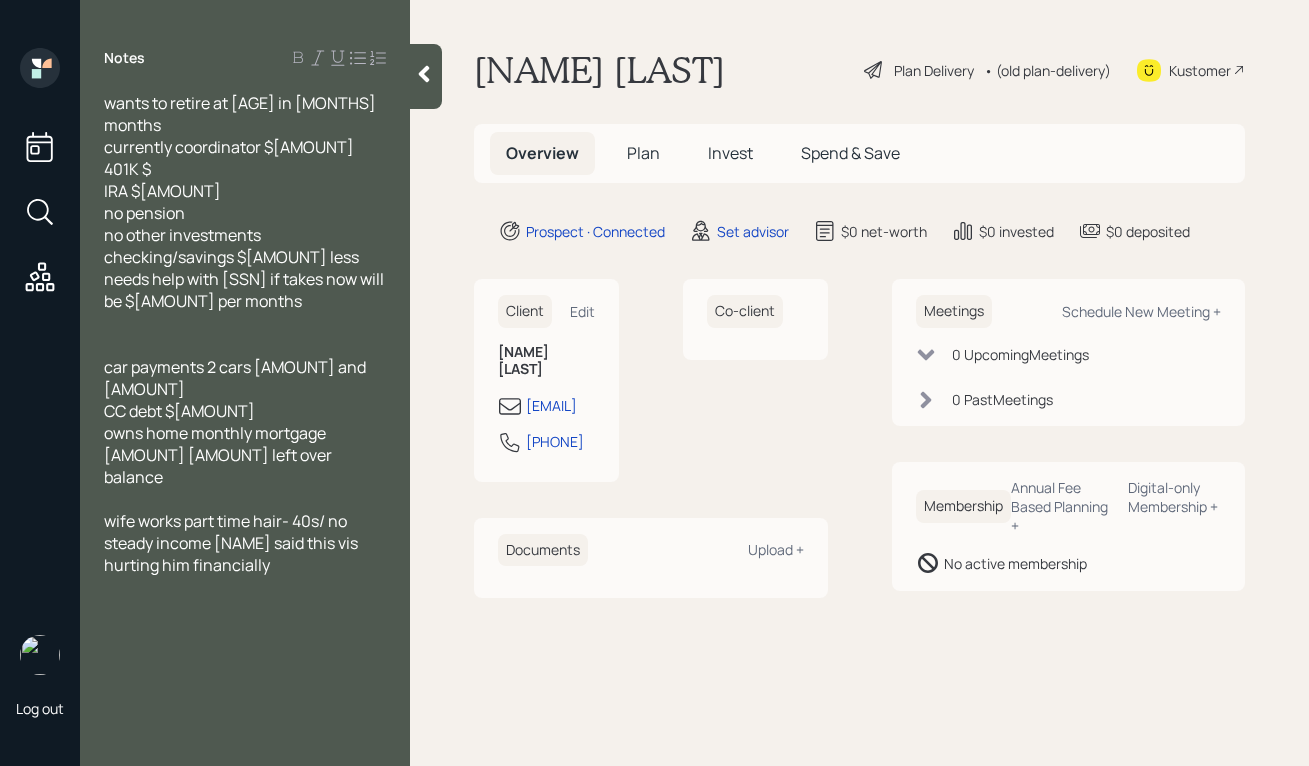 click on "Notes wants to retire at [AGE] in [MONTHS] months  currently coordinator $[AMOUNT]  401K $[AMOUNT]  IRA $[AMOUNT]  no pension  no other investments checking/savings $[AMOUNT] less needs help with [SSN] if takes now will be $[AMOUNT] per months  car payments 2 cars $[AMOUNT] and $[AMOUNT]  CC debt $[AMOUNT]  owns home monthly mortgage $[AMOUNT] $[AMOUNT] left over balance  wife works part time hair- 40s/ no steady income [NAME] said this vis hurting him financially" at bounding box center (245, 395) 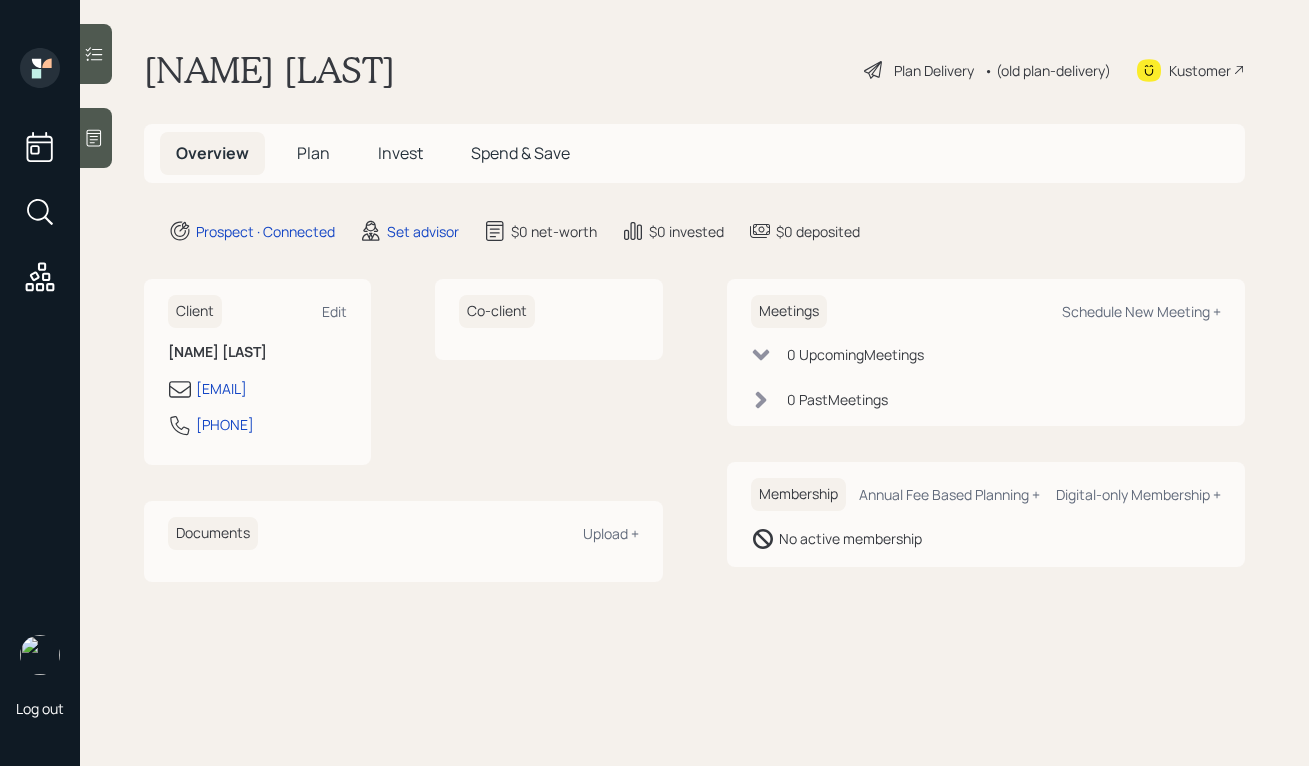 click at bounding box center (96, 138) 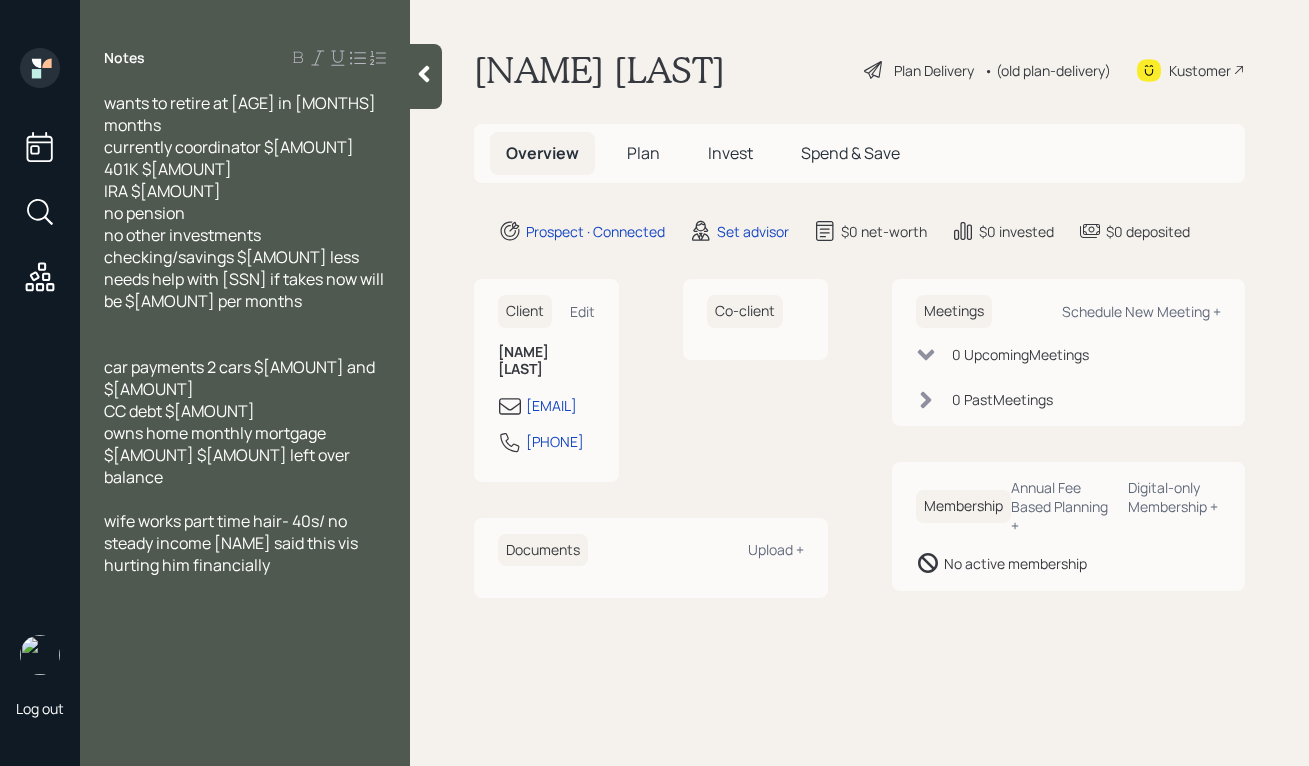 click on "wife works part time hair- 40s/ no steady income [NAME] said this vis hurting him financially" at bounding box center [232, 543] 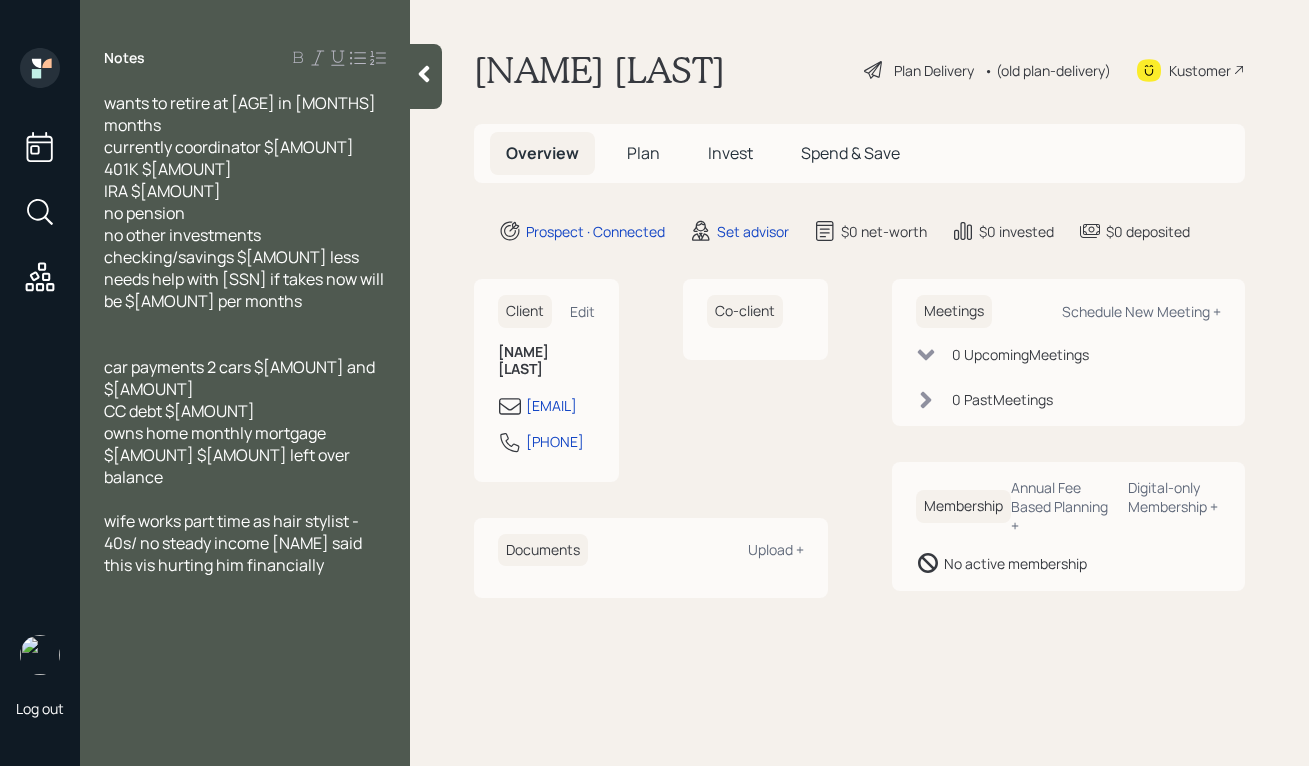 click on "Notes wants to retire at [AGE] in [MONTHS] months
currently coordinator $[AMOUNT]
401K $[AMOUNT]
IRA $[AMOUNT]
no pension
no other investments
checking/savings $[AMOUNT] less
needs help with [SSN] if takes now will be $[AMOUNT] per months car payments 2 cars $[AMOUNT] and $[AMOUNT]
CC debt $[AMOUNT]
owns home monthly mortgage $[AMOUNT] $[AMOUNT] left over balance wife works part time as hair stylist - 40s/ no steady income [NAME] said this vis hurting him financially" at bounding box center (245, 395) 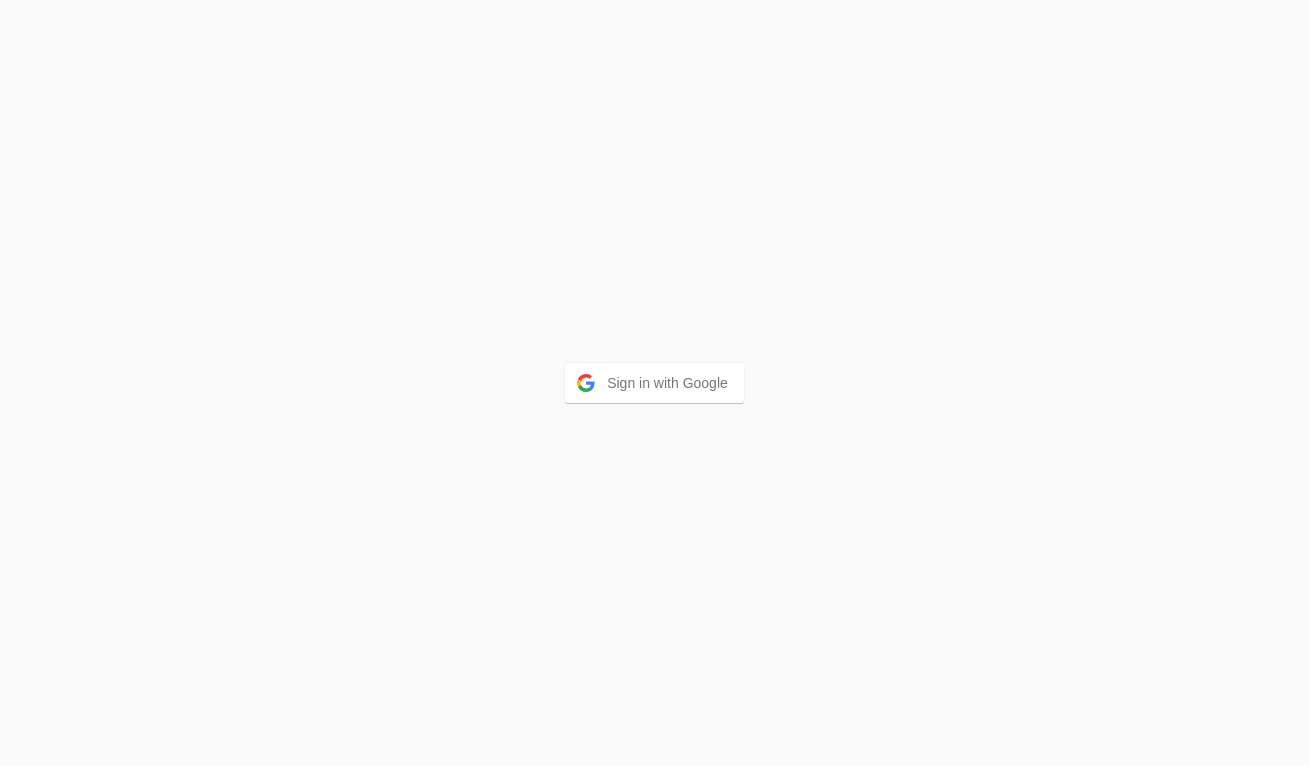 scroll, scrollTop: 0, scrollLeft: 0, axis: both 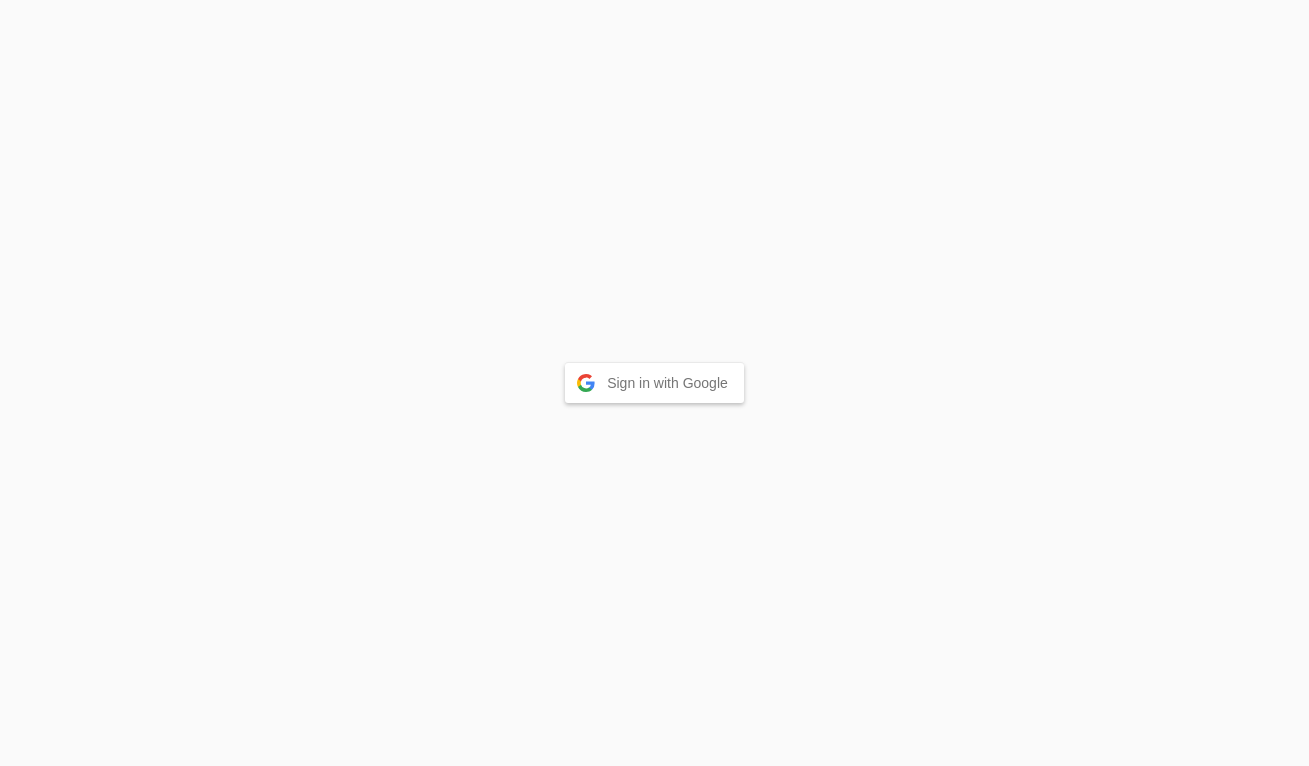 click on "Sign in with Google" at bounding box center (654, 383) 